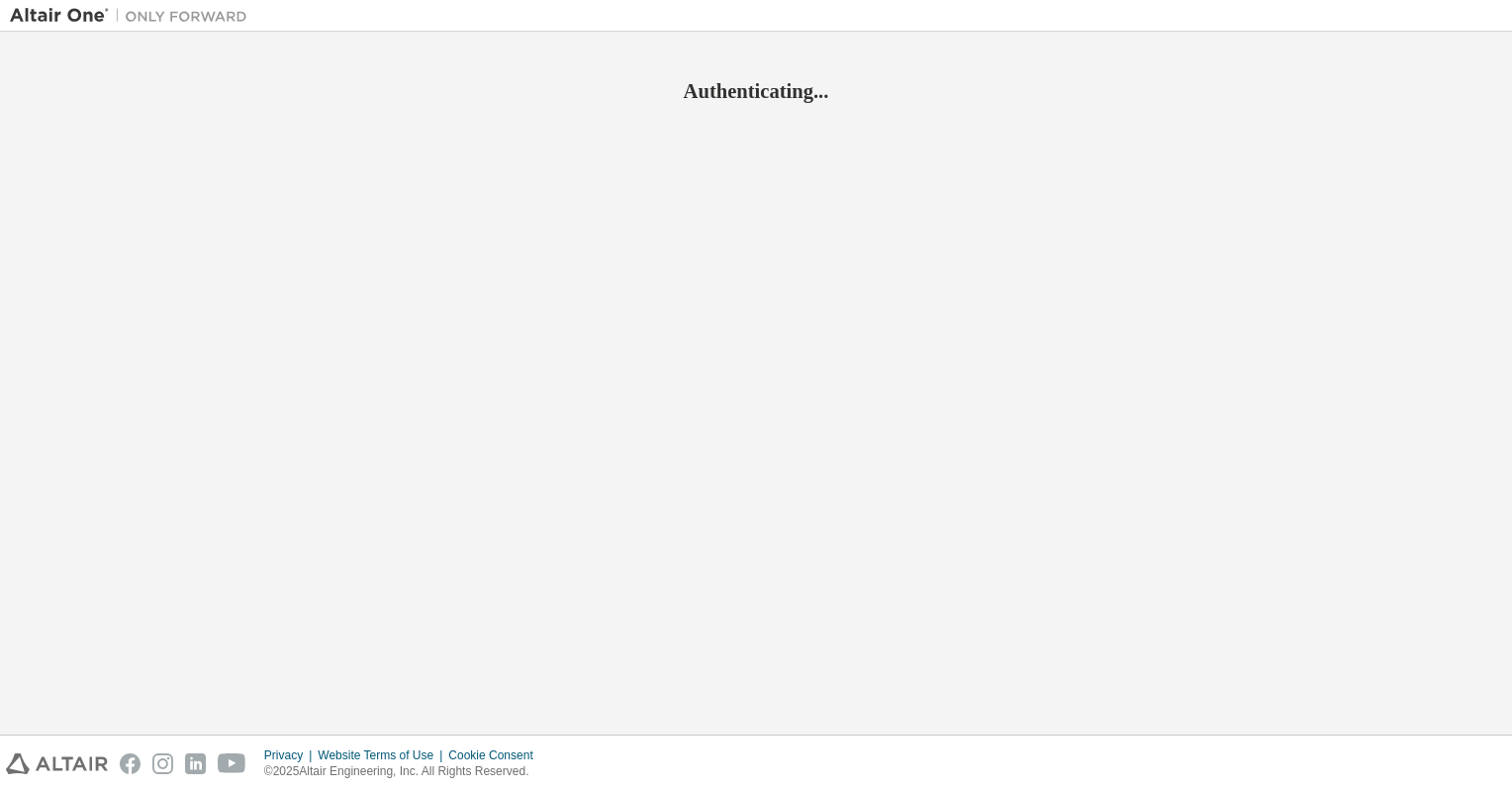 scroll, scrollTop: 0, scrollLeft: 0, axis: both 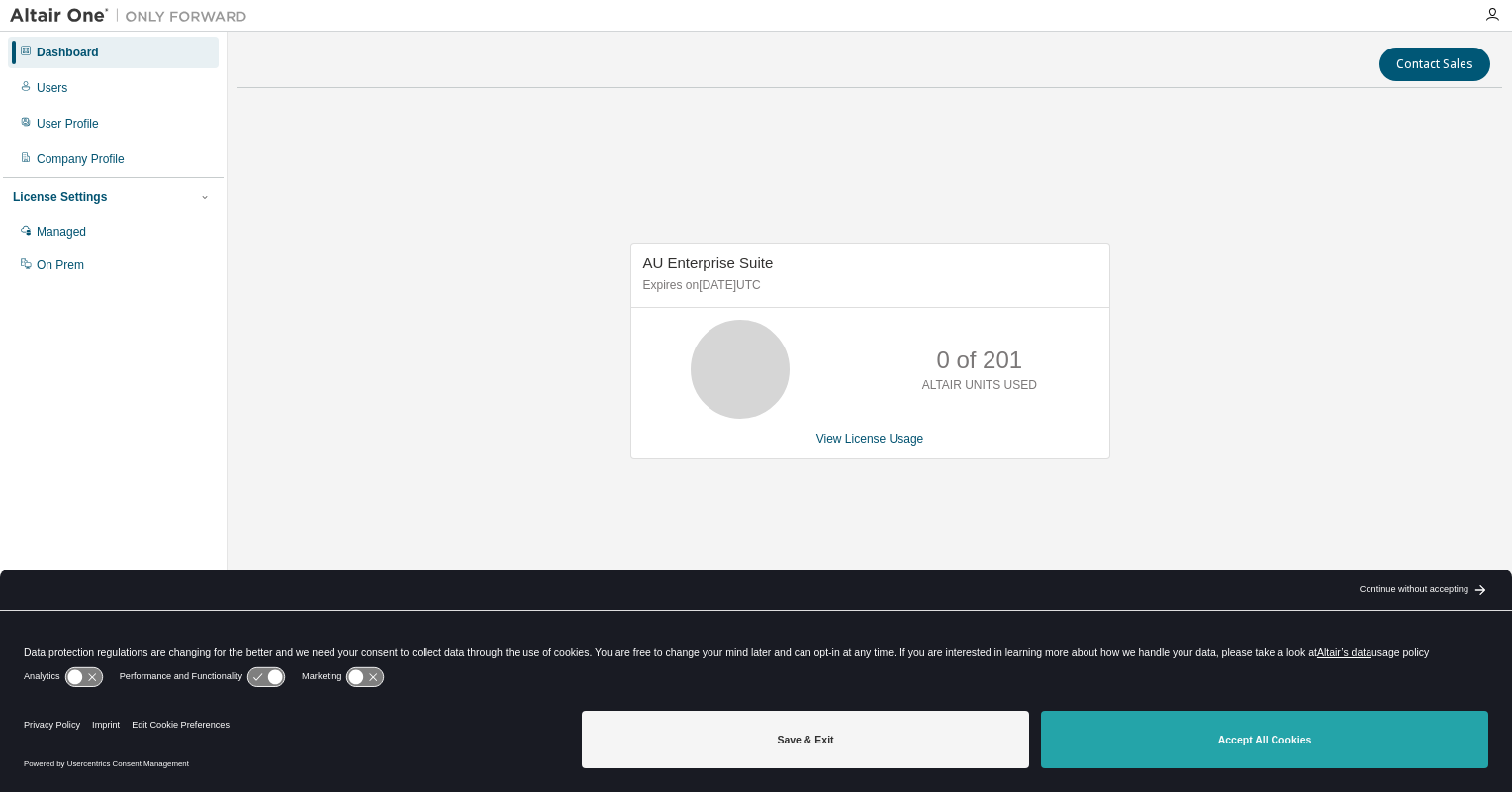 click on "Accept All Cookies" at bounding box center (1265, 740) 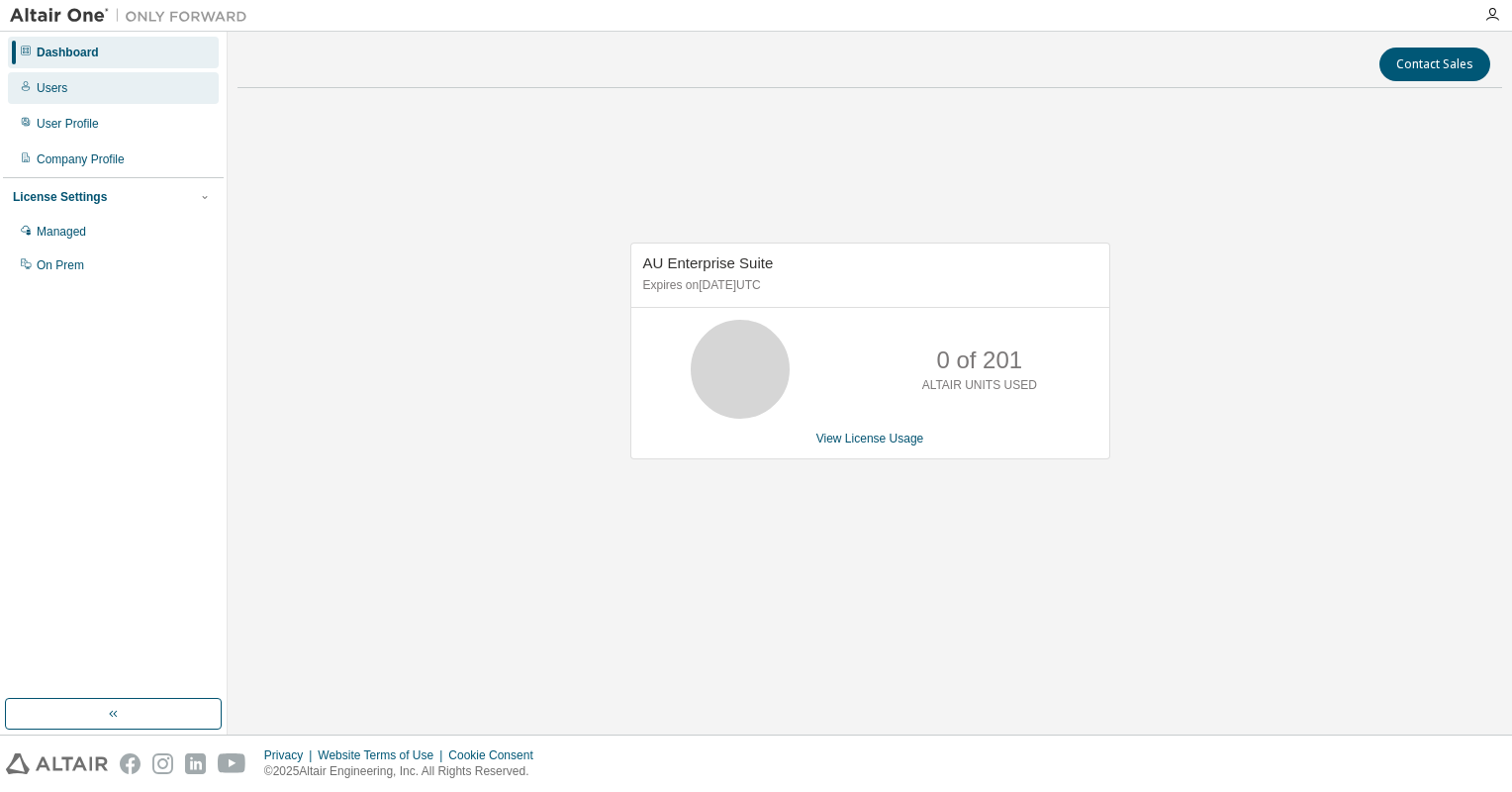 click on "Users" at bounding box center [51, 88] 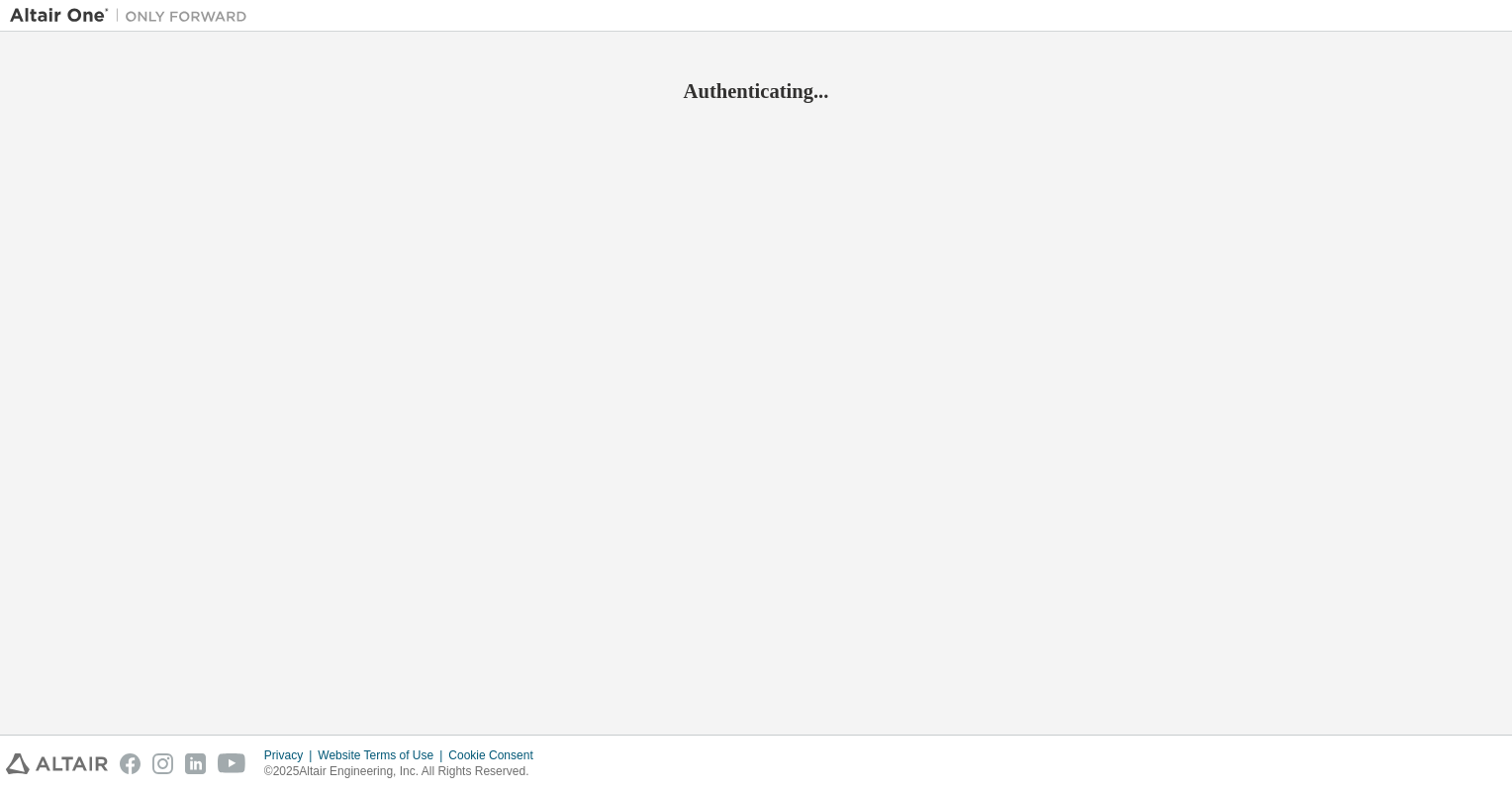 scroll, scrollTop: 0, scrollLeft: 0, axis: both 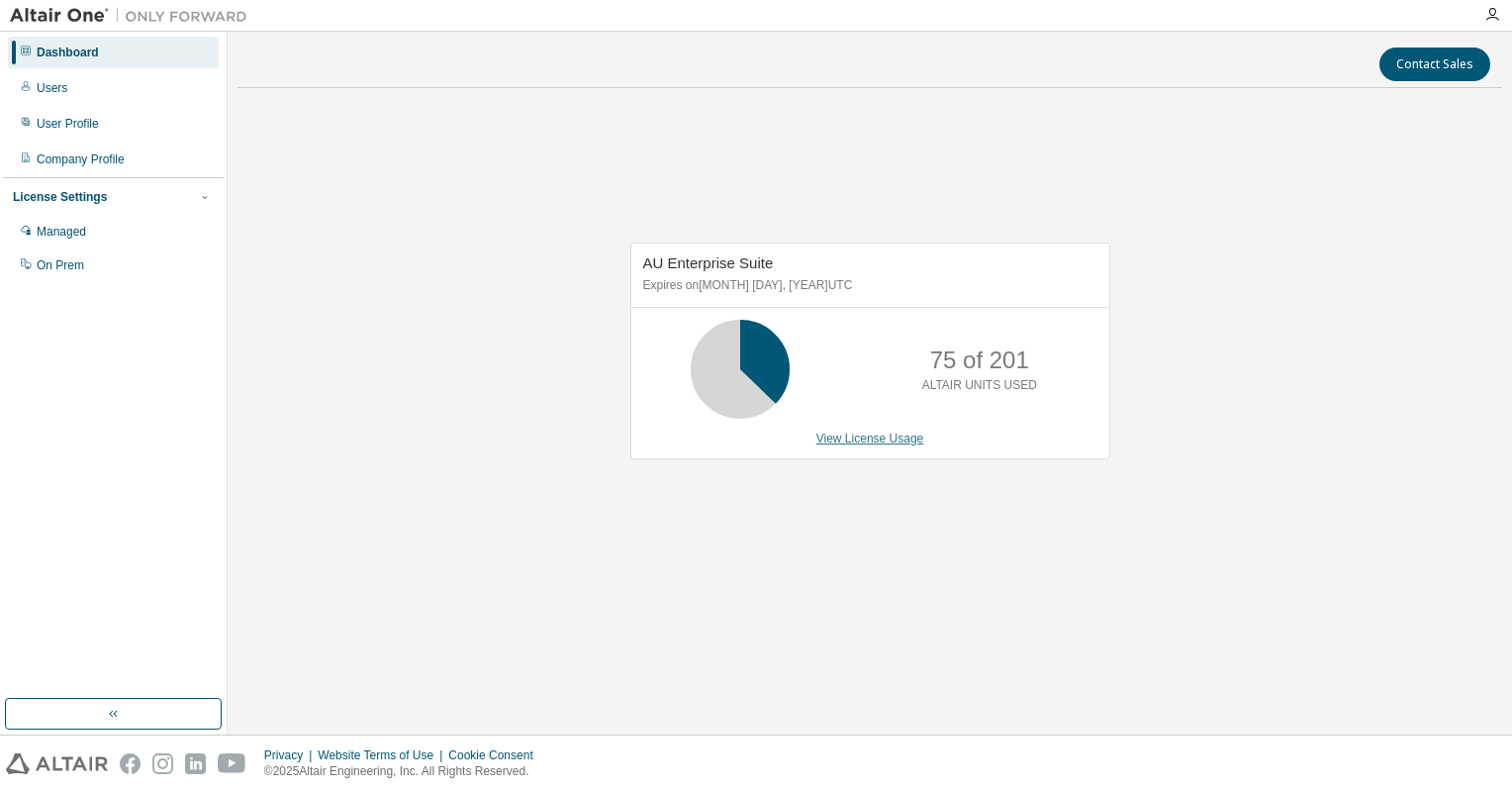 click on "View License Usage" at bounding box center [870, 439] 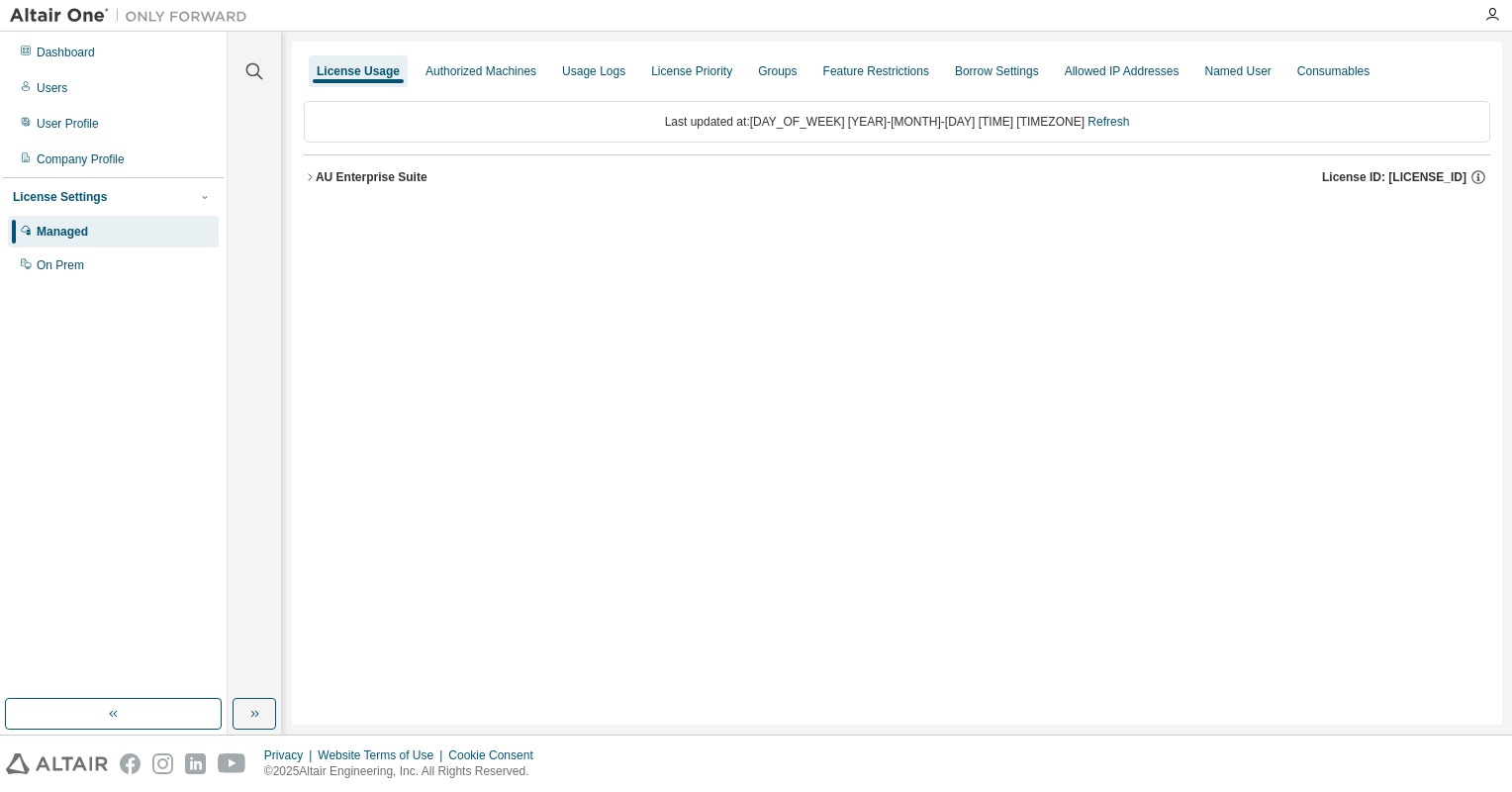 click 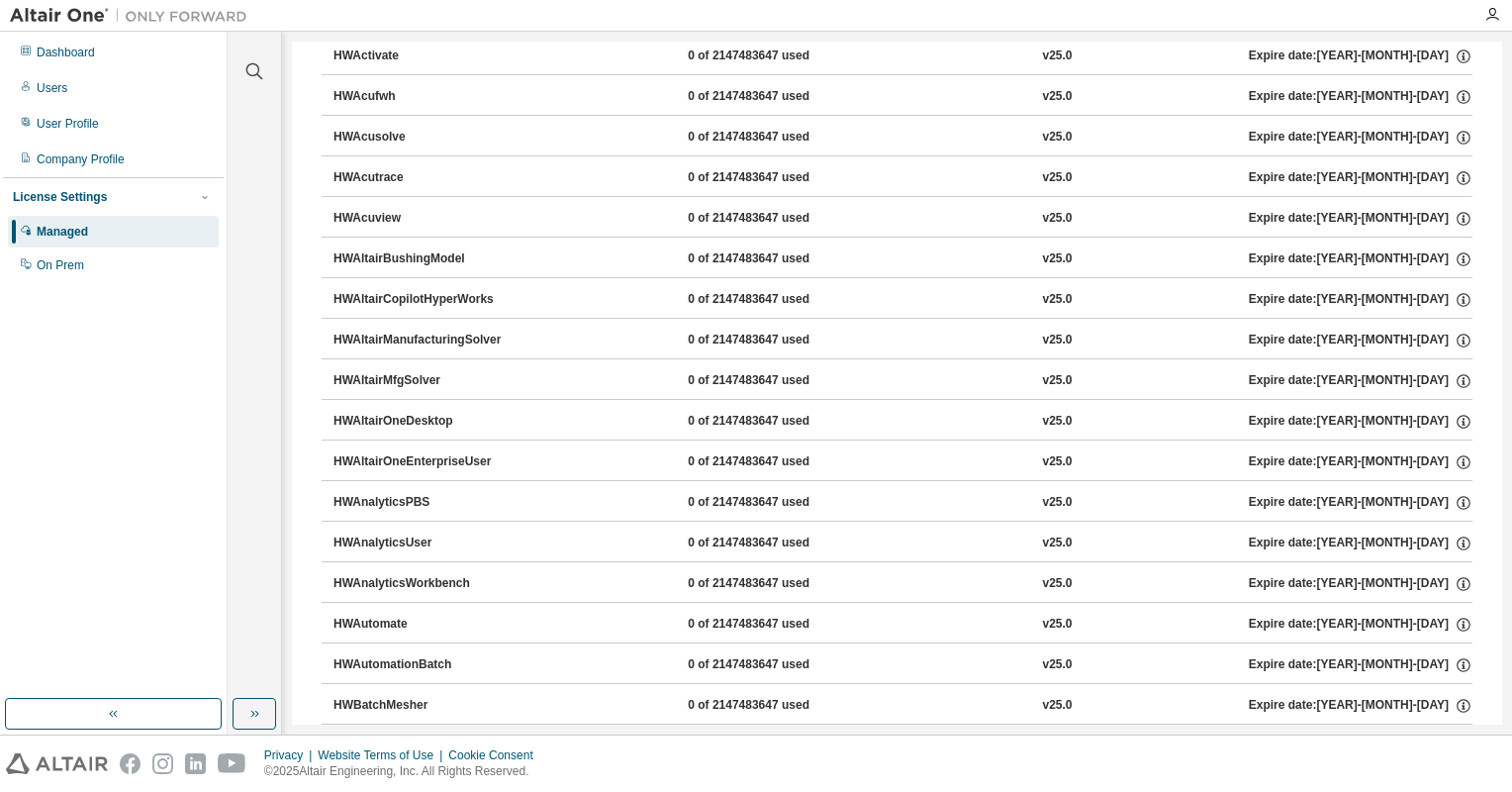 scroll, scrollTop: 0, scrollLeft: 0, axis: both 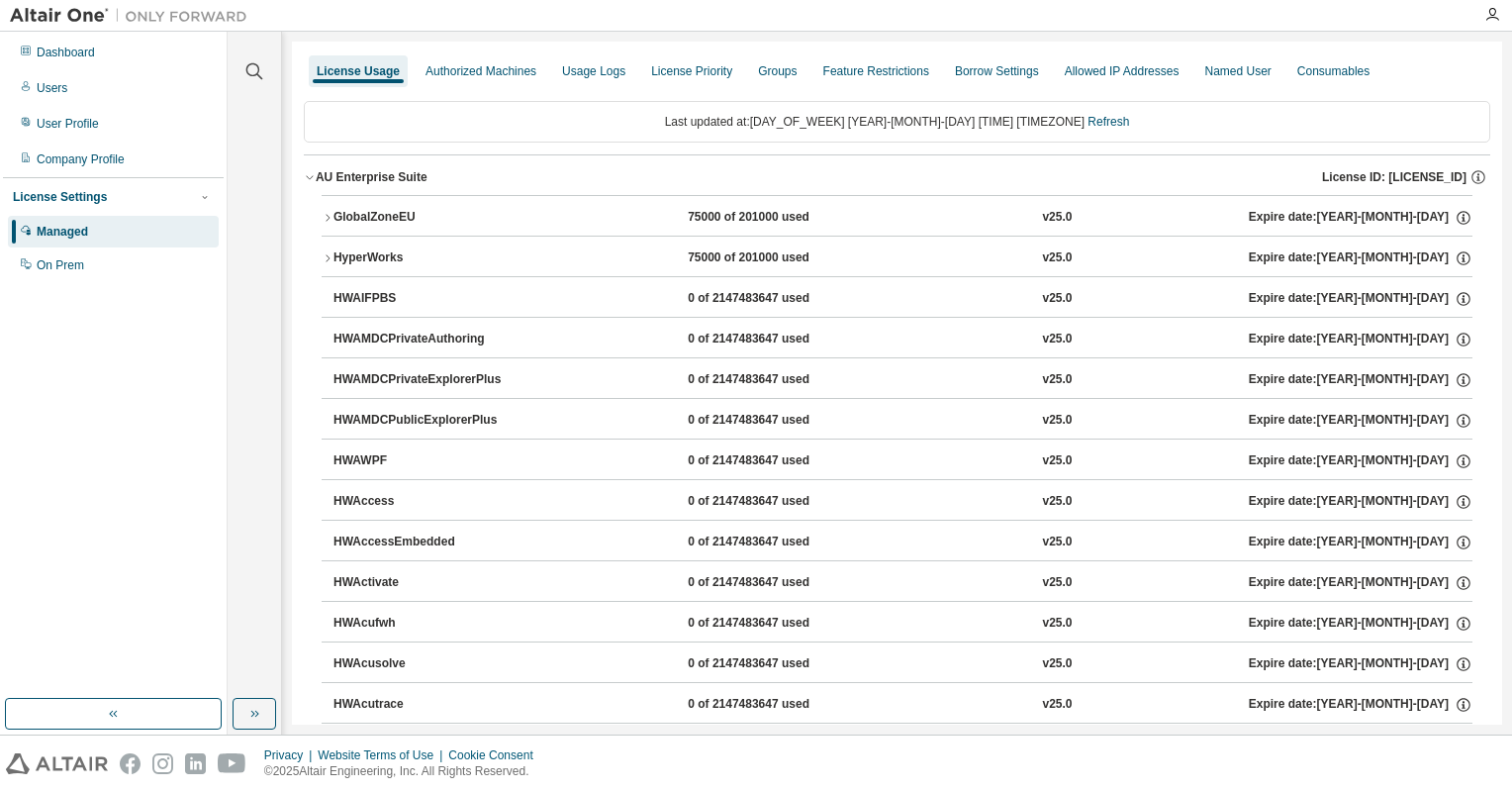 click on "AU Enterprise Suite License ID: 142840" at bounding box center (897, 177) 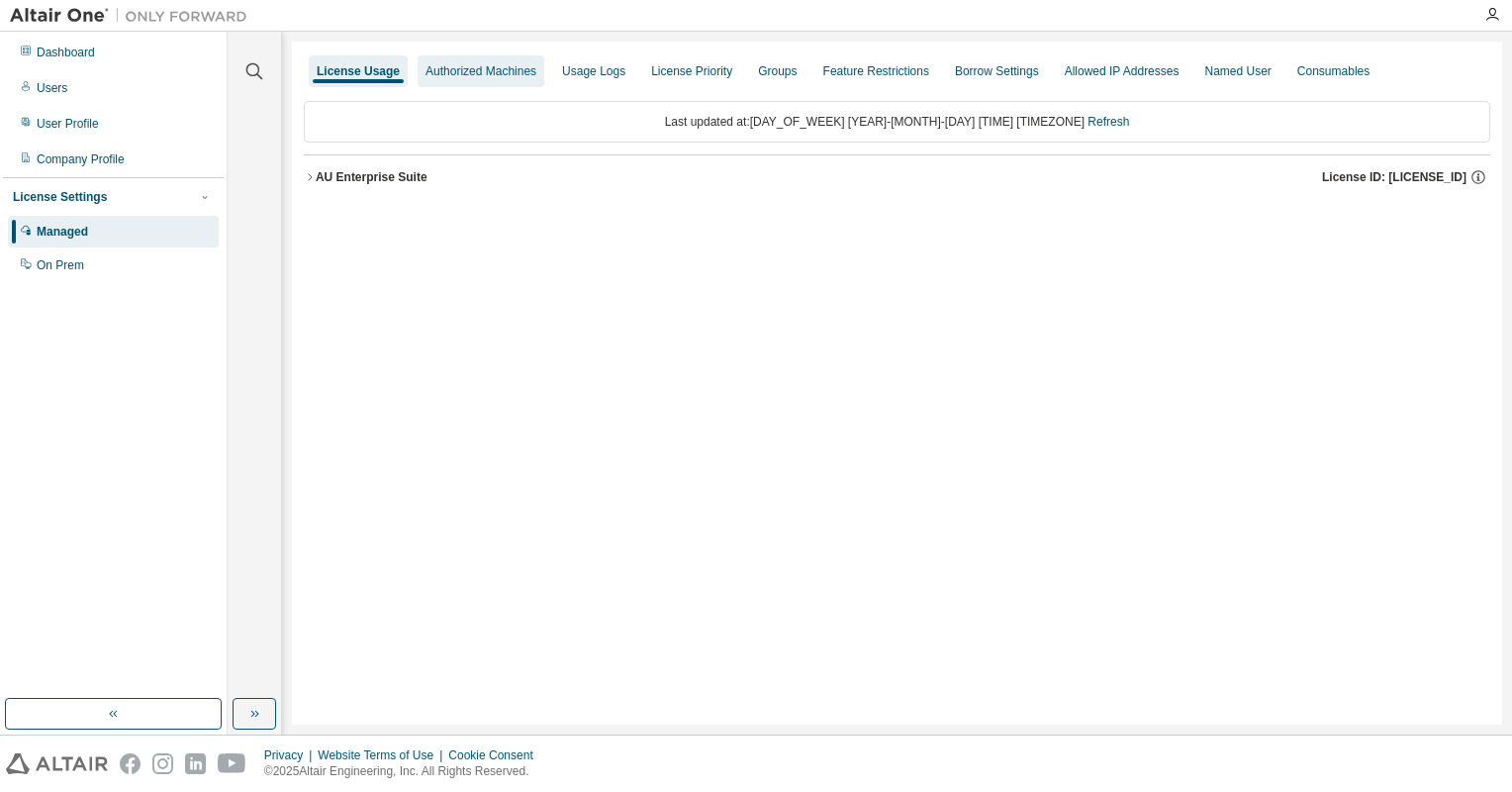 click on "Authorized Machines" at bounding box center [481, 71] 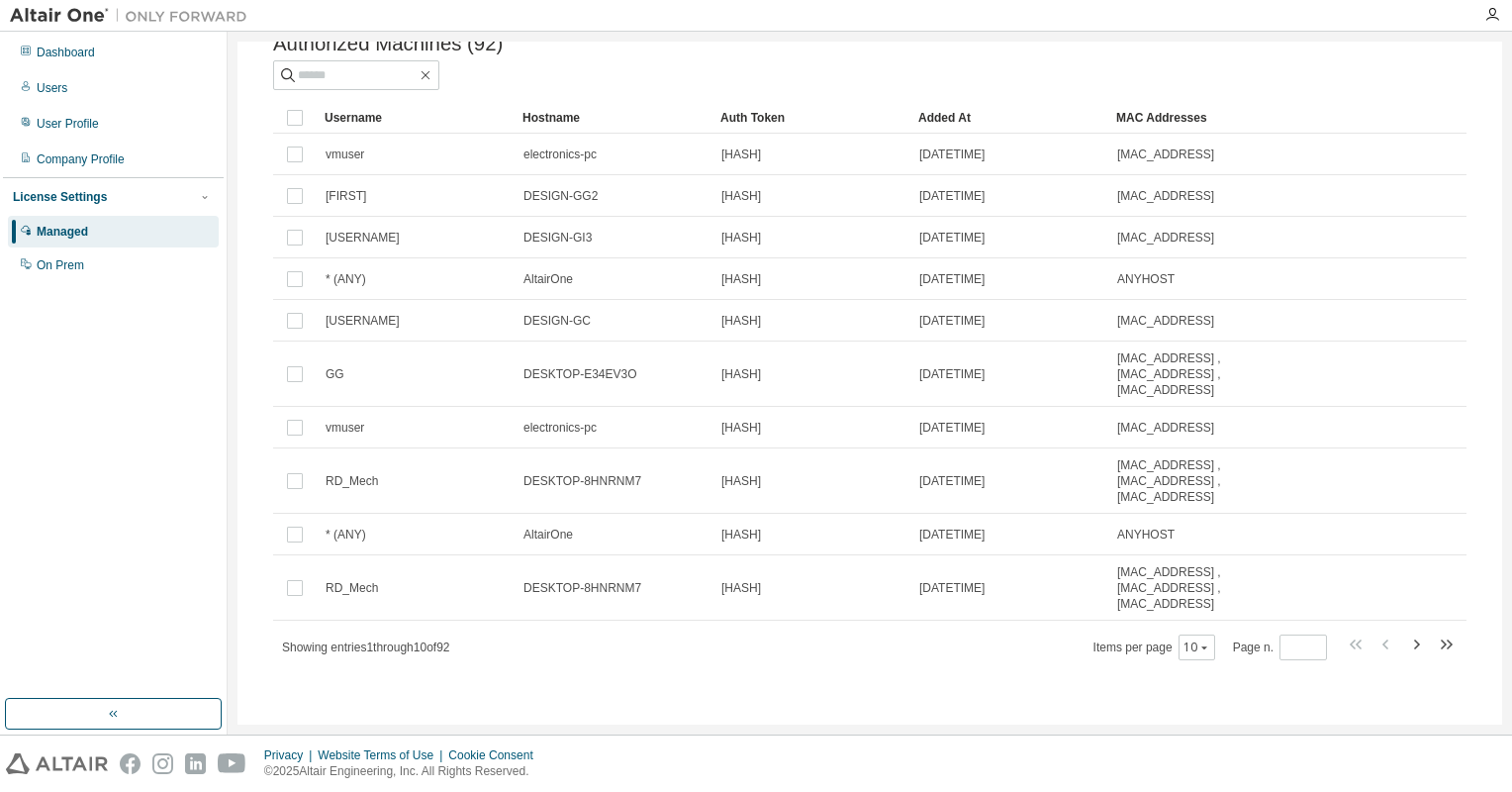 scroll, scrollTop: 0, scrollLeft: 0, axis: both 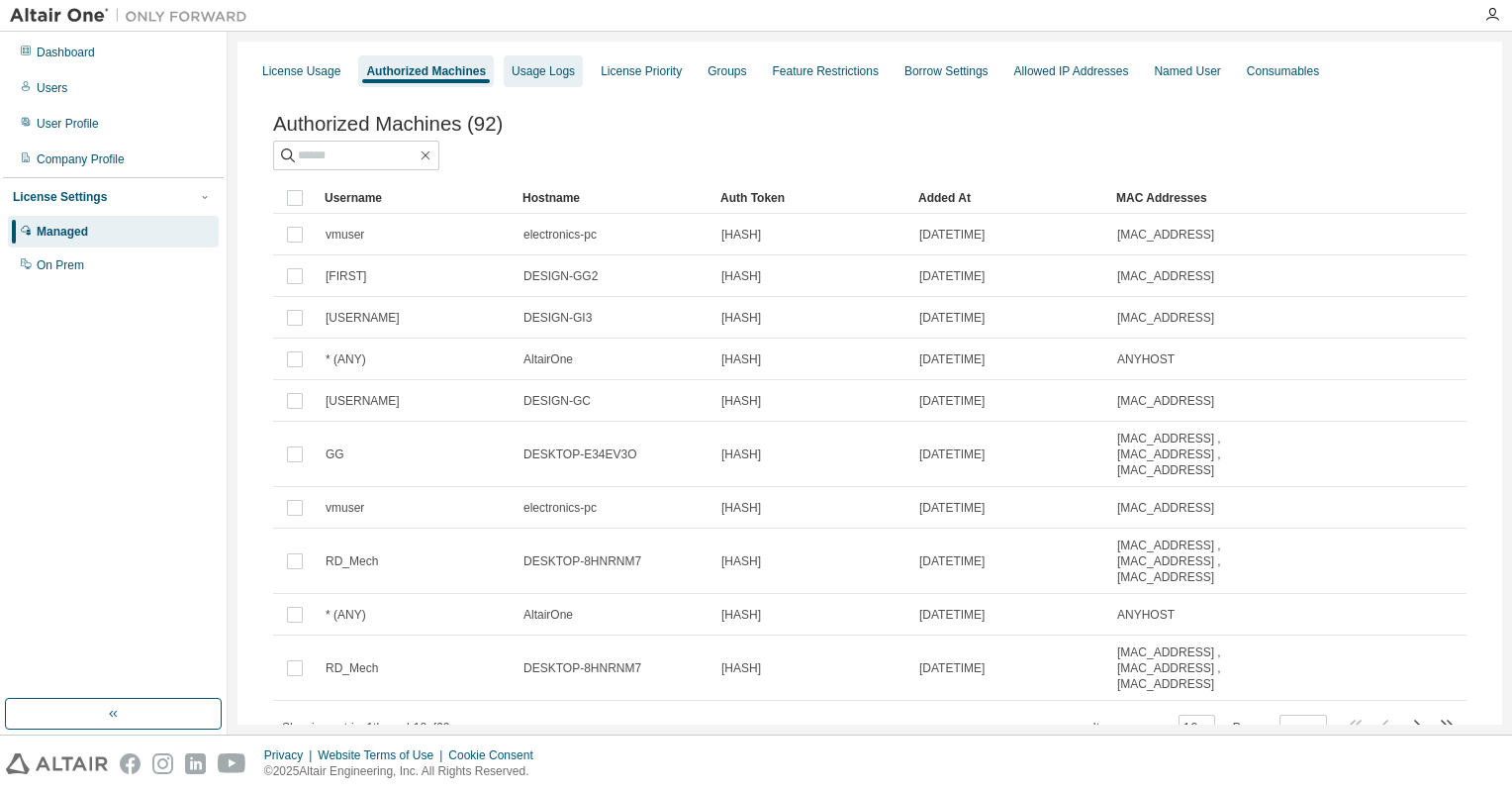click on "Usage Logs" at bounding box center (543, 71) 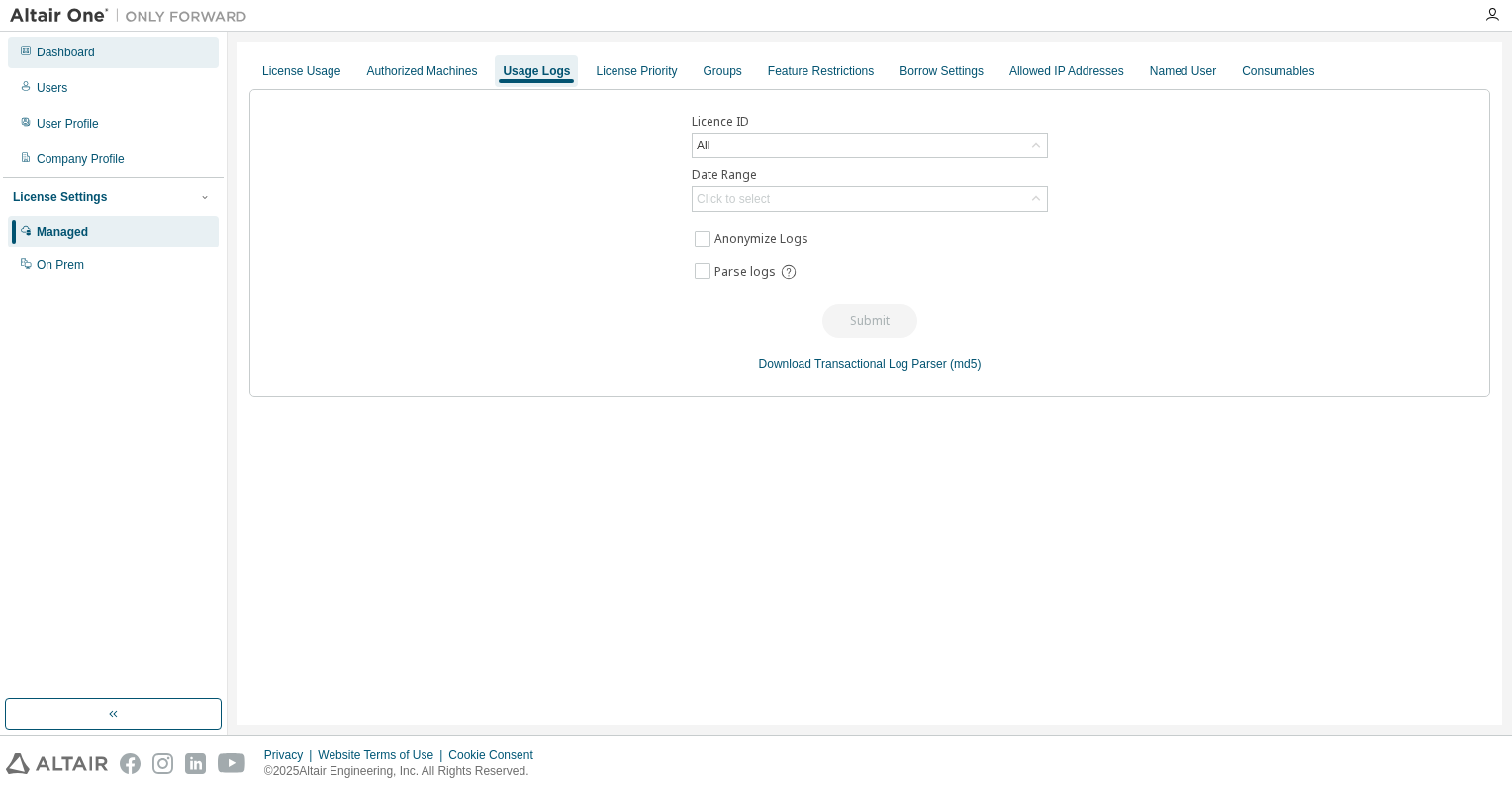 click on "Dashboard" at bounding box center (65, 52) 